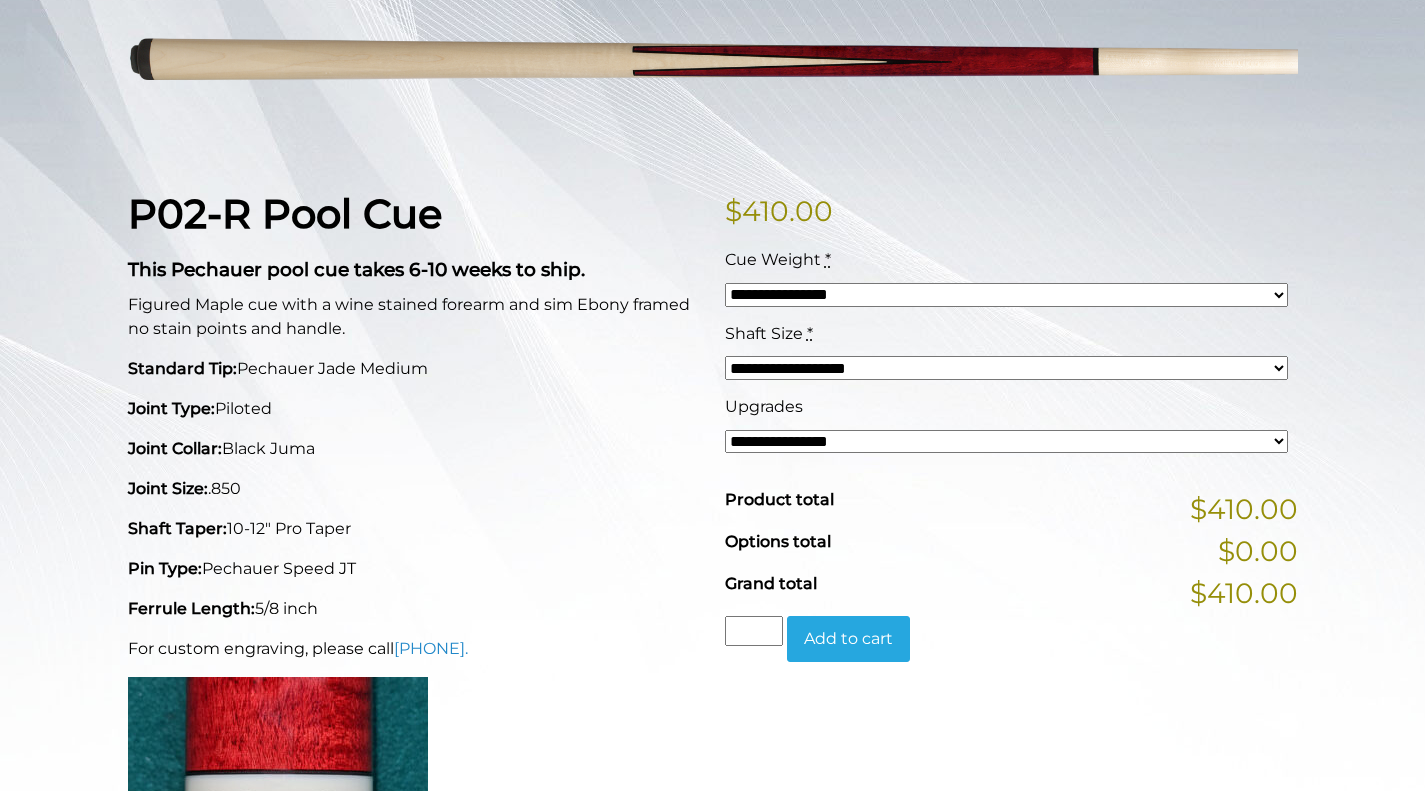 scroll, scrollTop: 0, scrollLeft: 0, axis: both 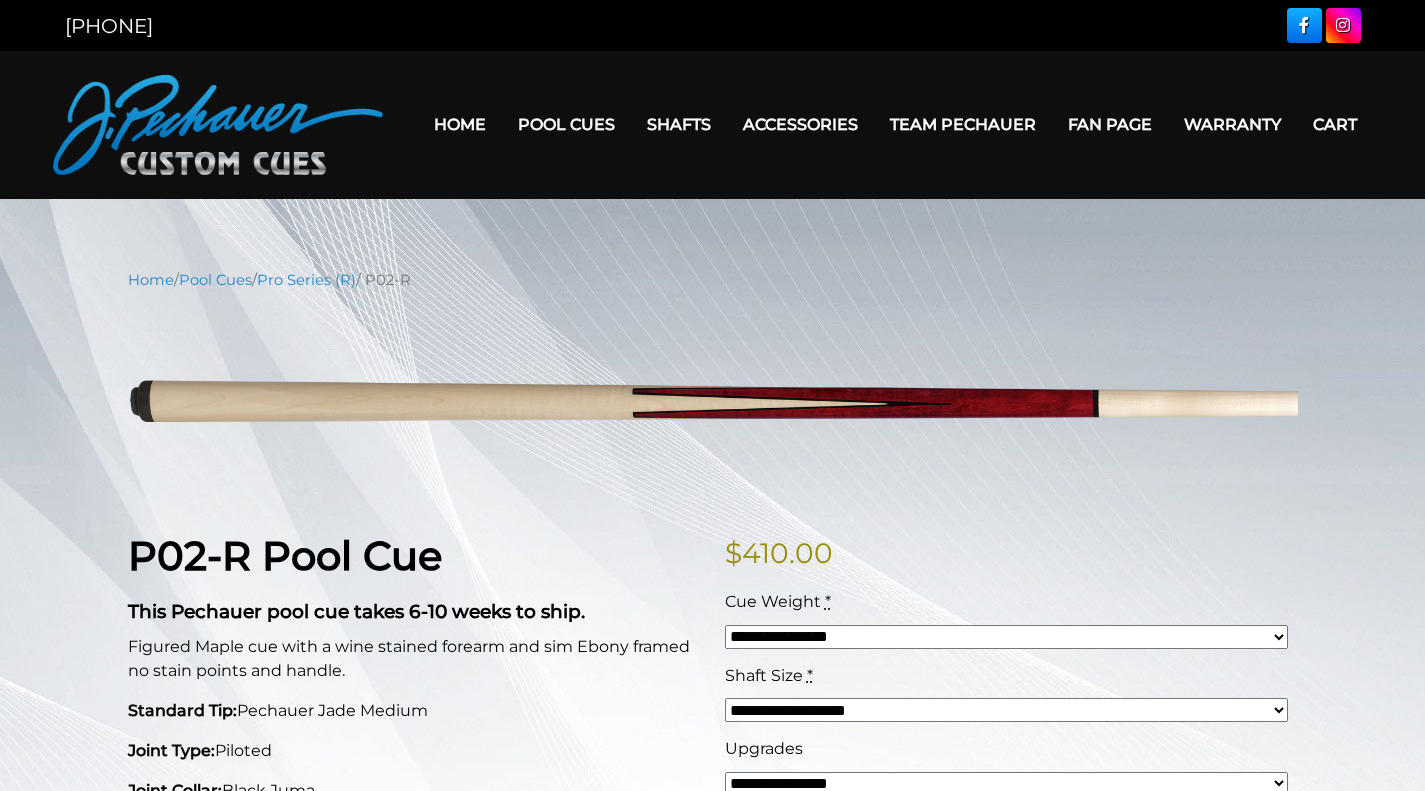 click on "Pro Series (R) – NEW" at bounding box center [627, 209] 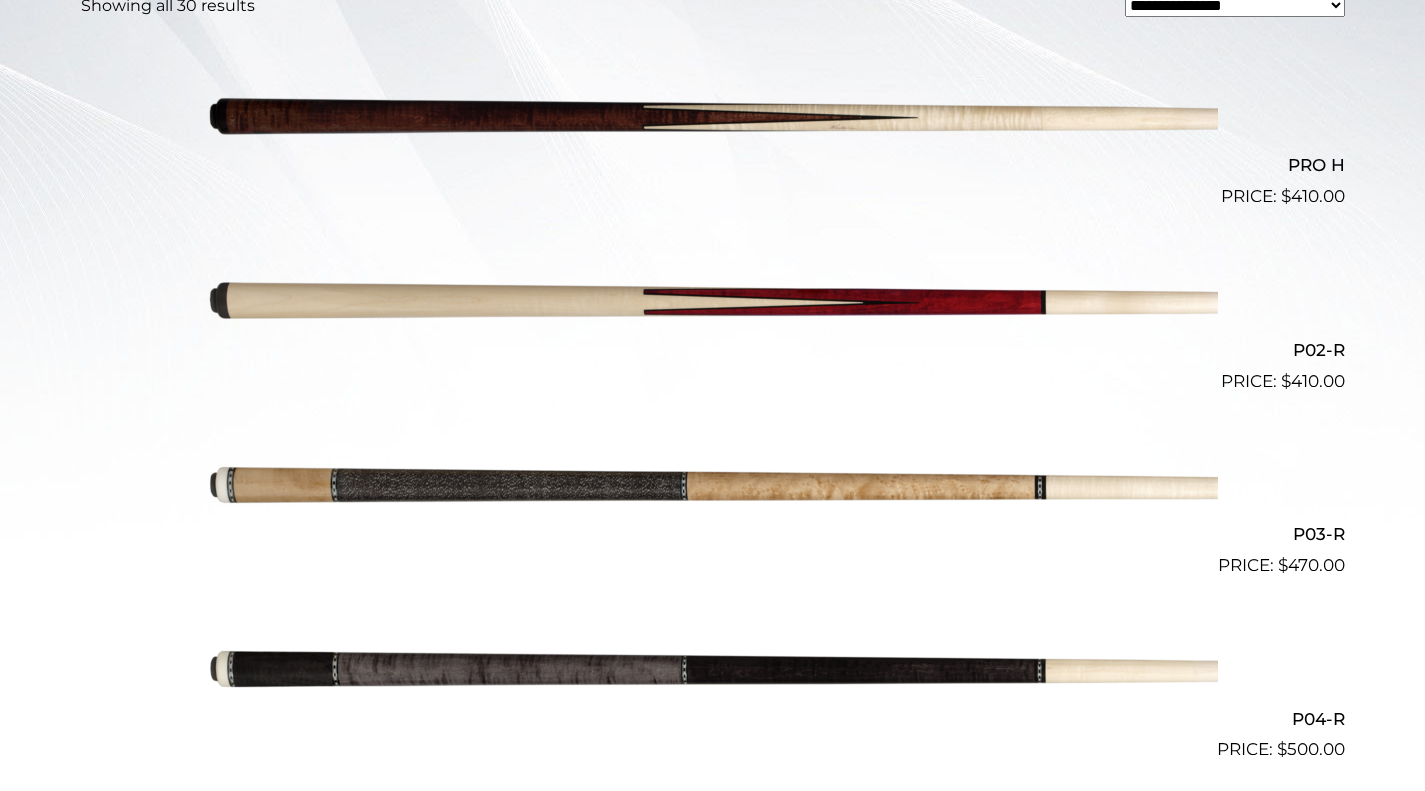 scroll, scrollTop: 612, scrollLeft: 0, axis: vertical 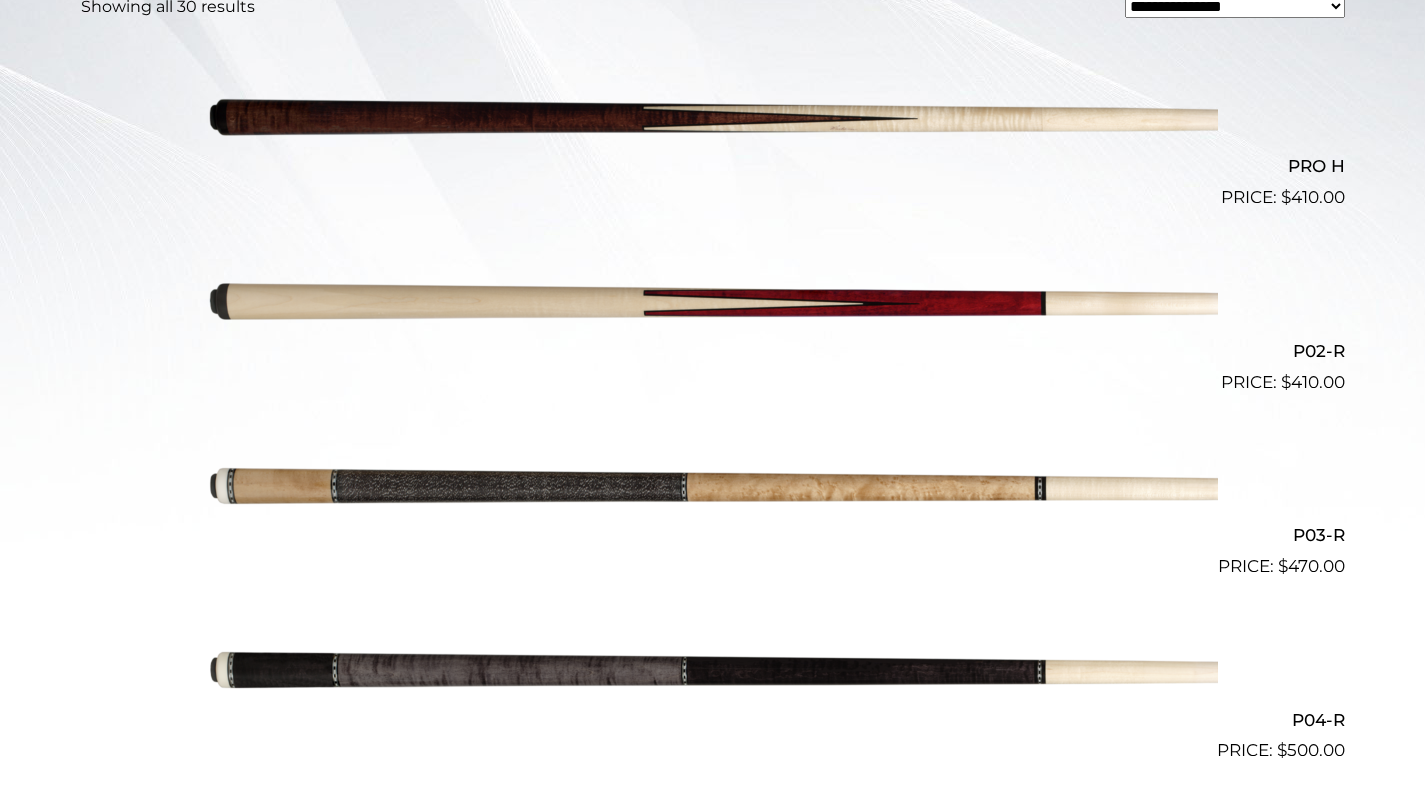 click at bounding box center [713, 303] 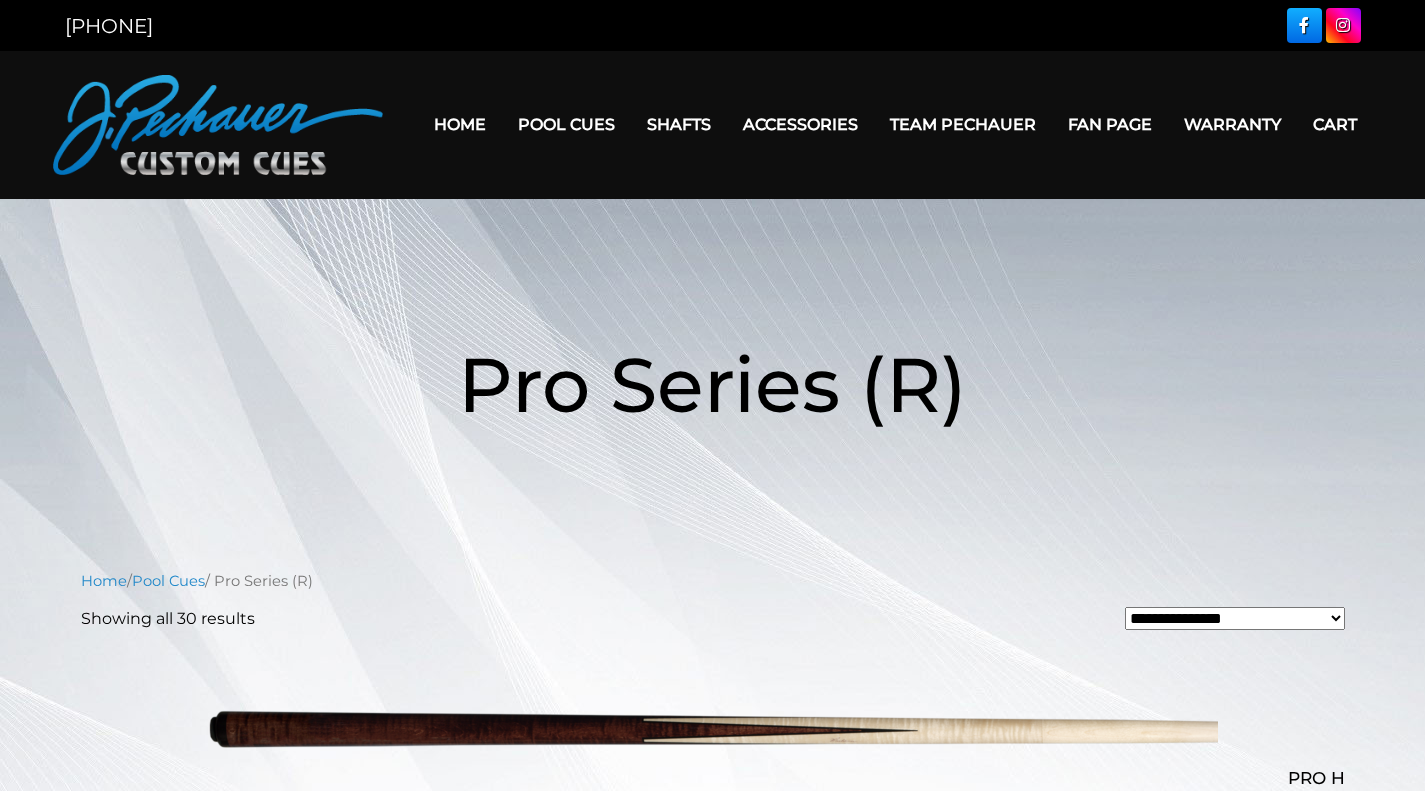 click on "Joseph Pechauer Collection" at bounding box center (627, 436) 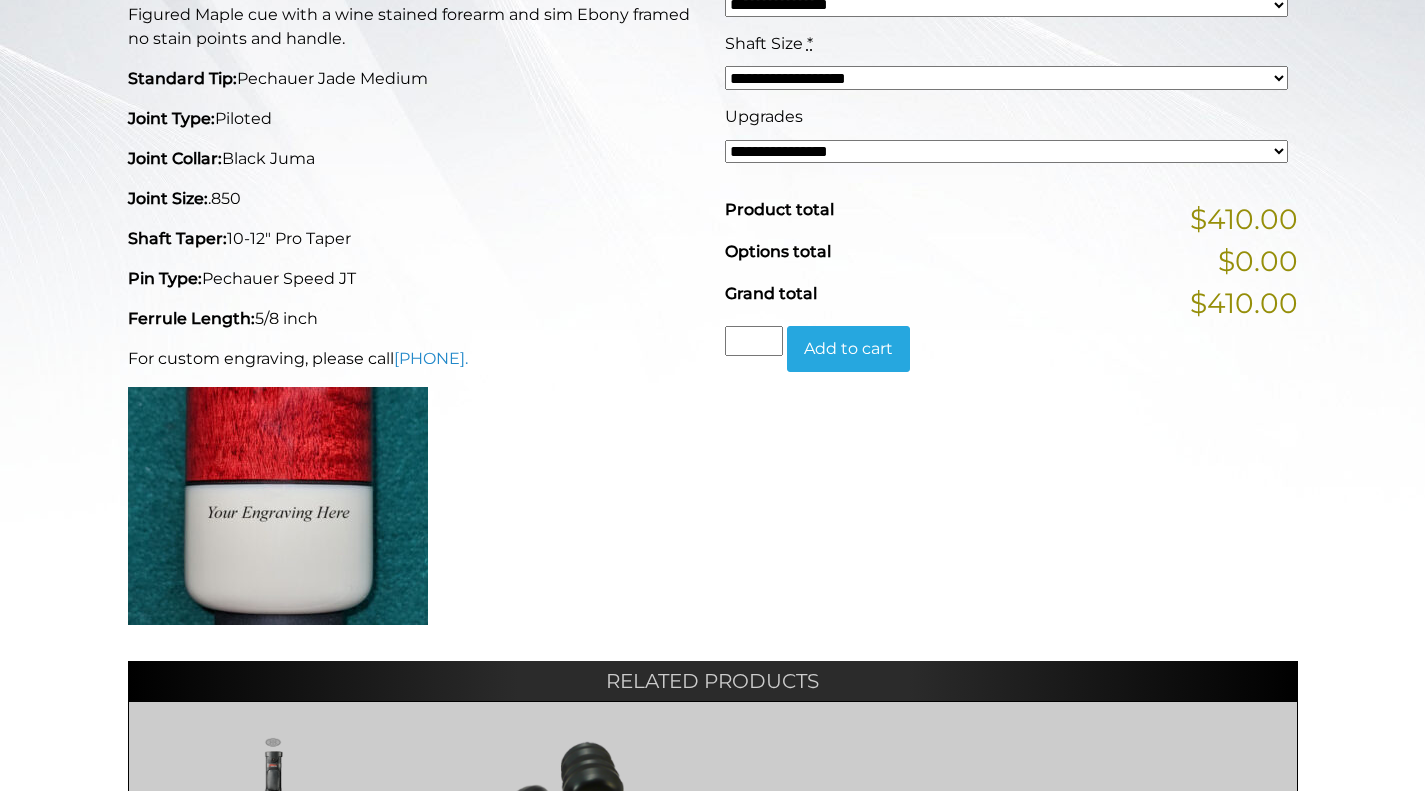 scroll, scrollTop: 635, scrollLeft: 0, axis: vertical 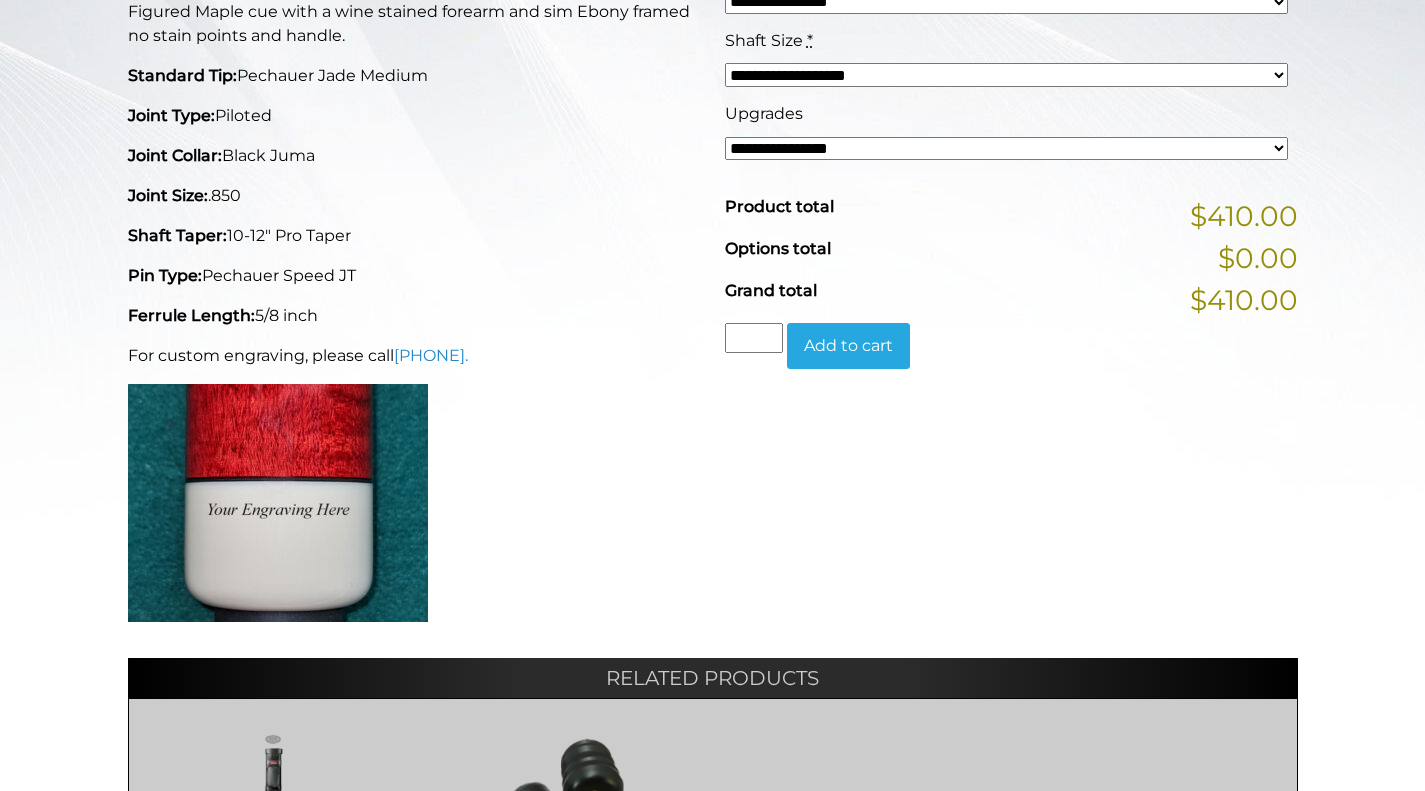 click on "**********" at bounding box center [1006, 149] 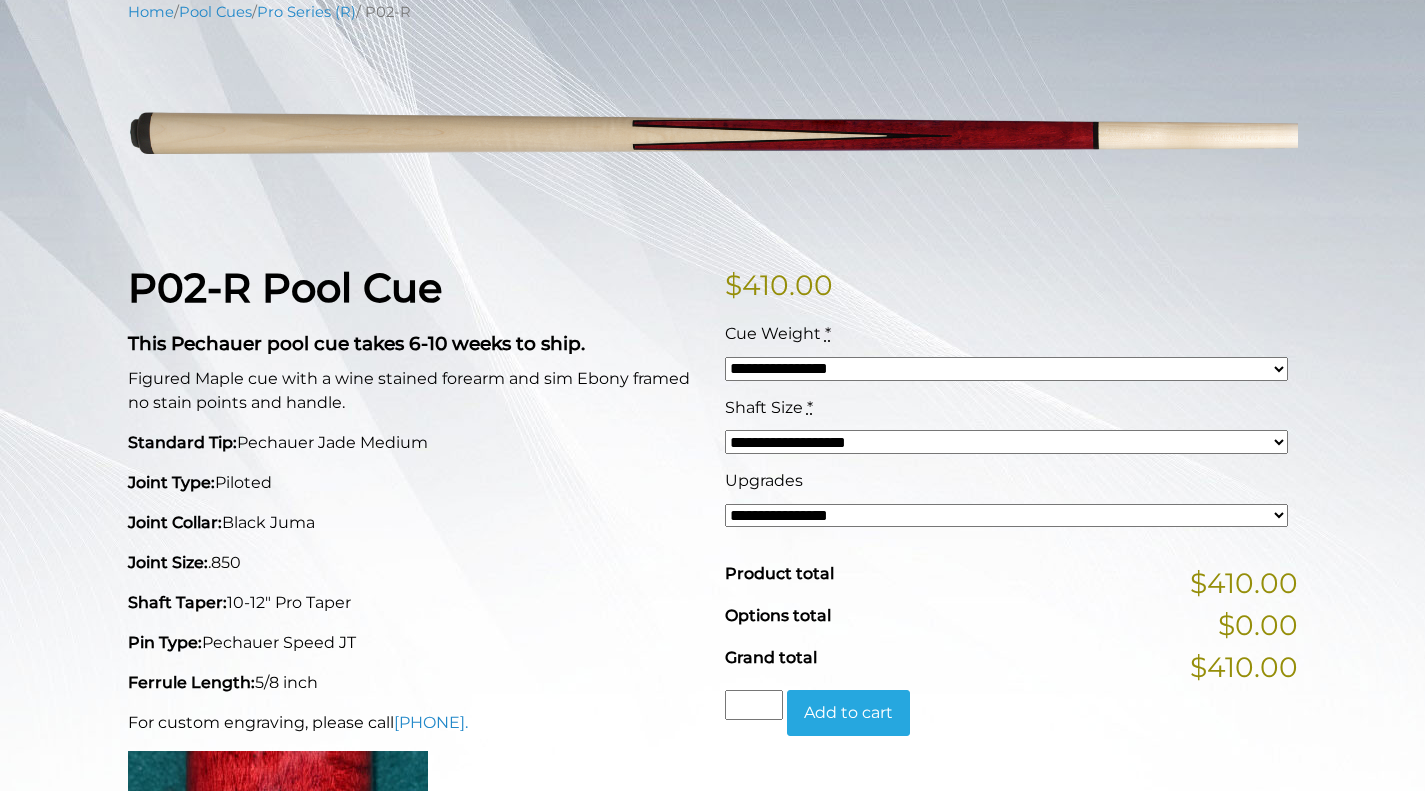 scroll, scrollTop: 269, scrollLeft: 0, axis: vertical 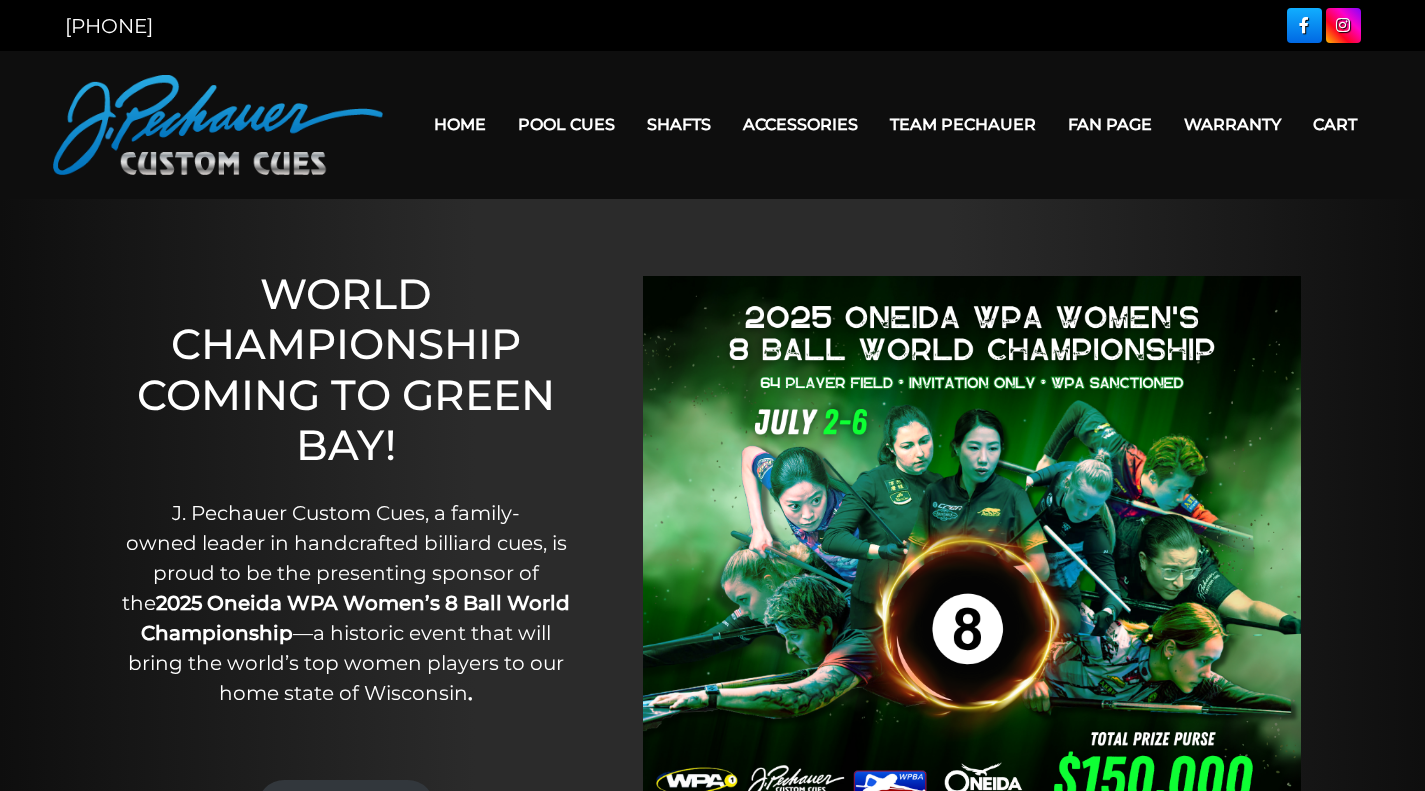 click on "Pool Cues" at bounding box center [566, 124] 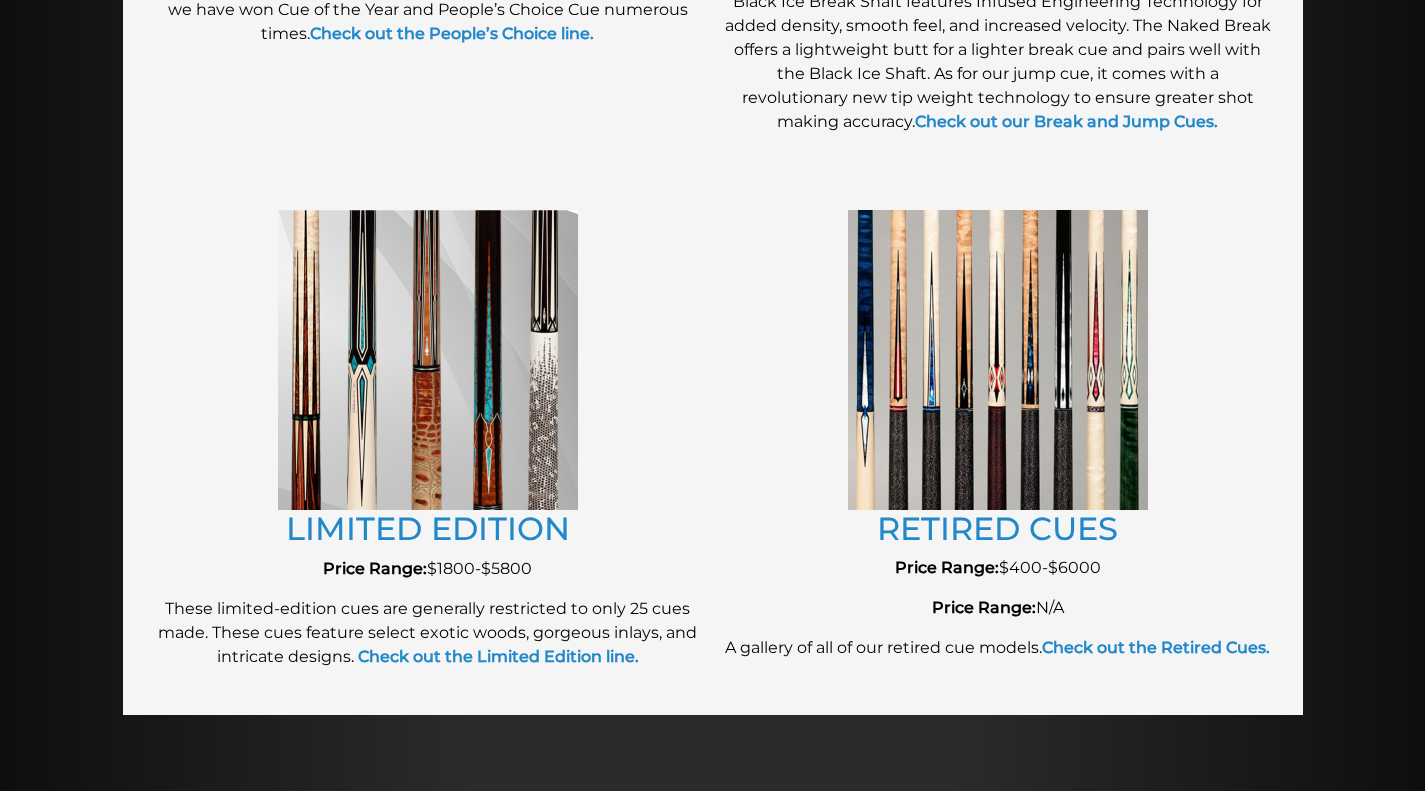 scroll, scrollTop: 2044, scrollLeft: 0, axis: vertical 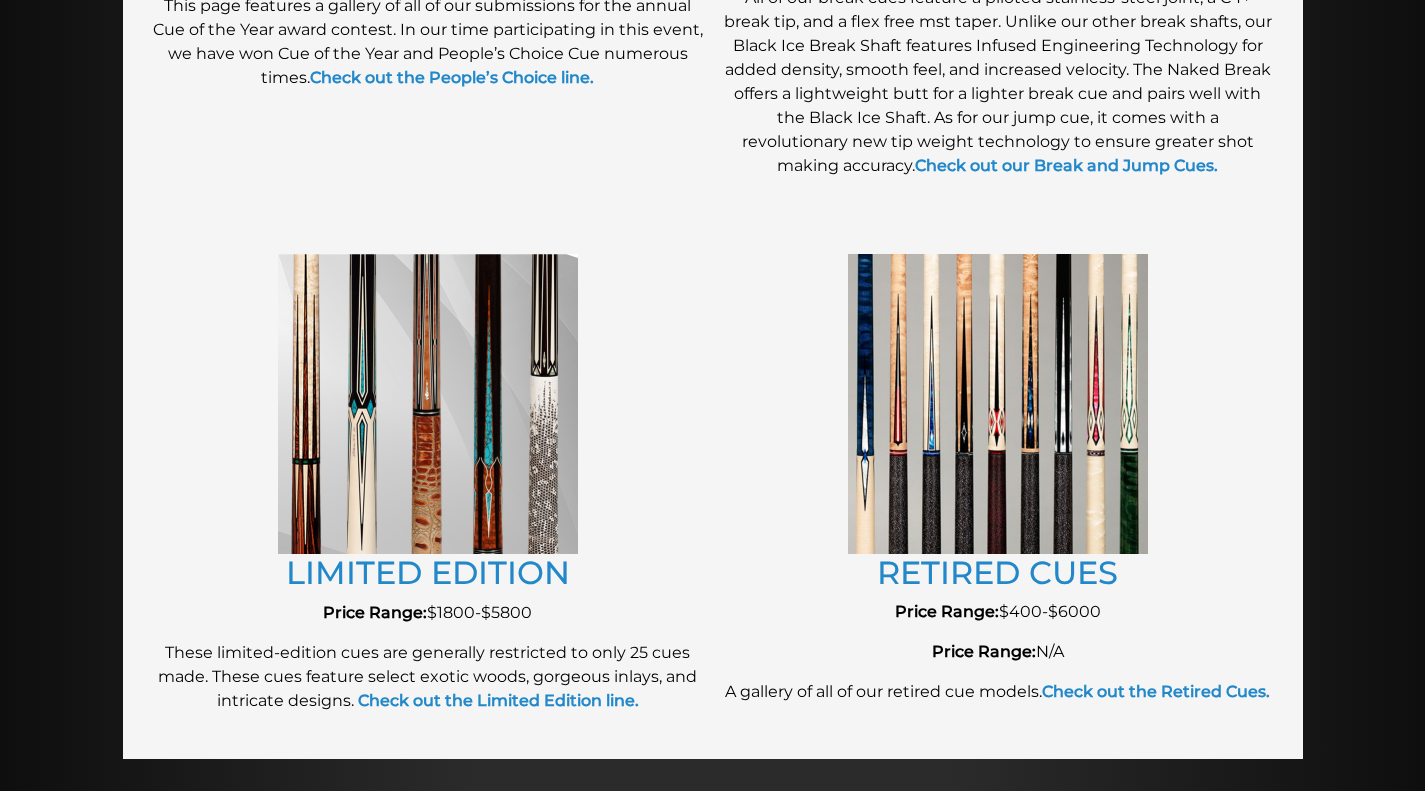 click at bounding box center (998, 403) 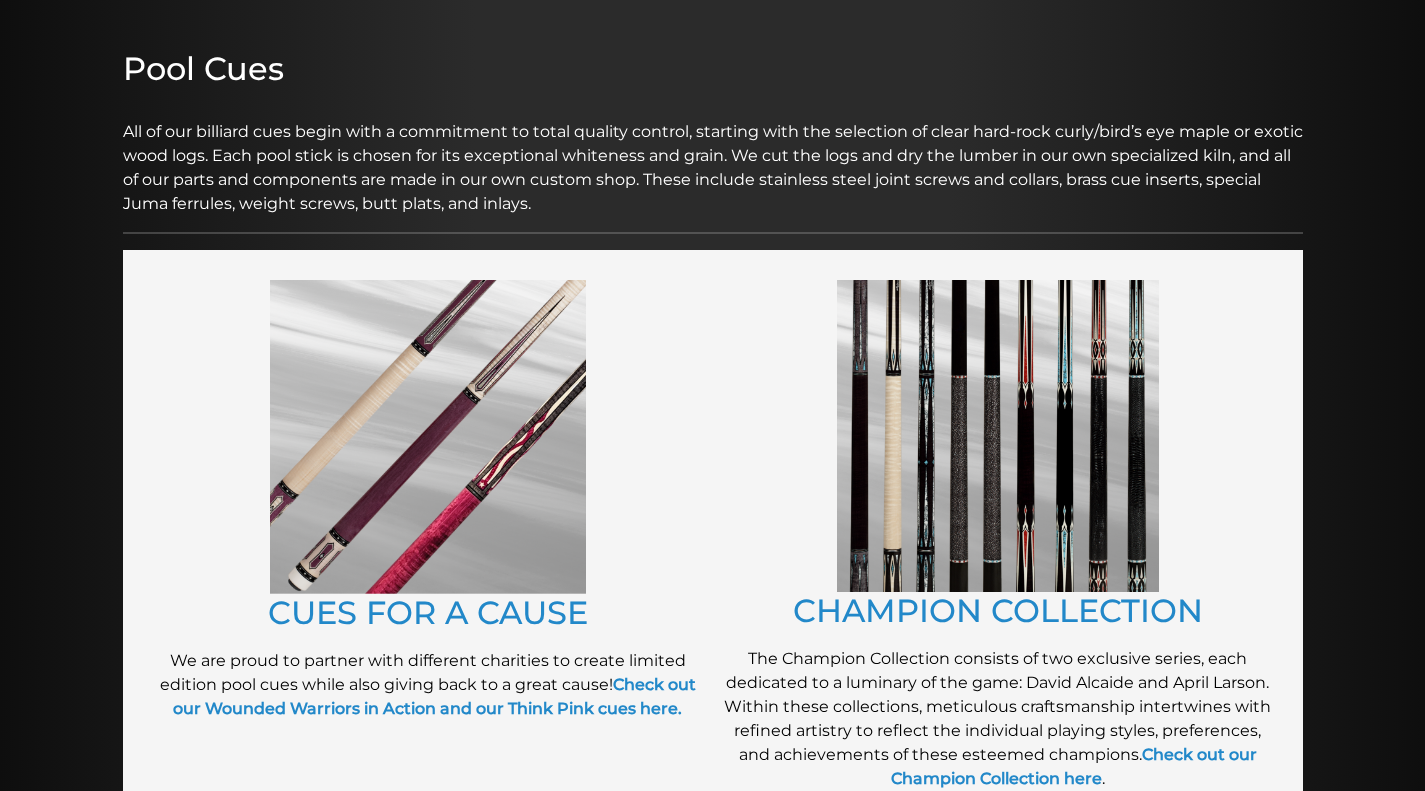 scroll, scrollTop: 0, scrollLeft: 0, axis: both 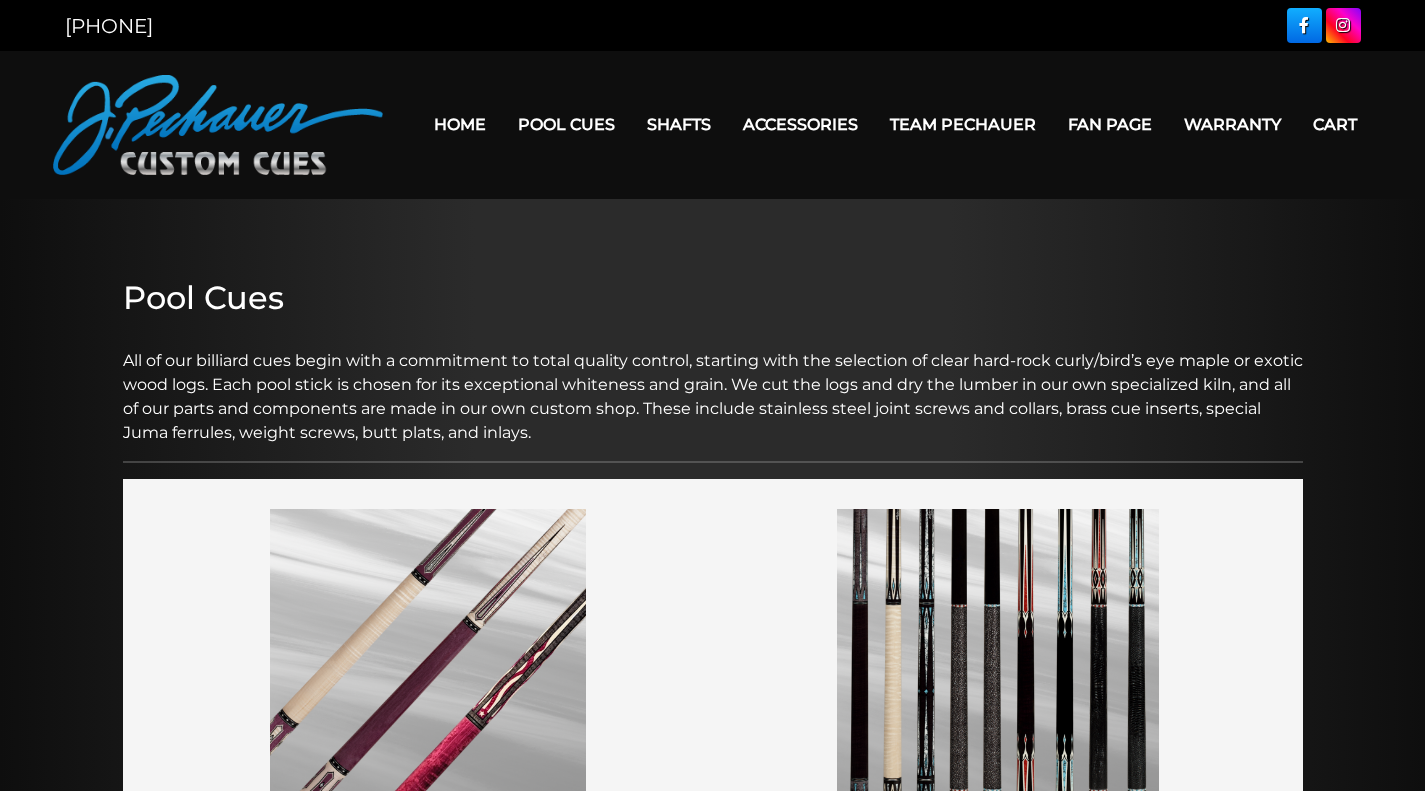 click on "Pro Series (R) – NEW" at bounding box center [627, 209] 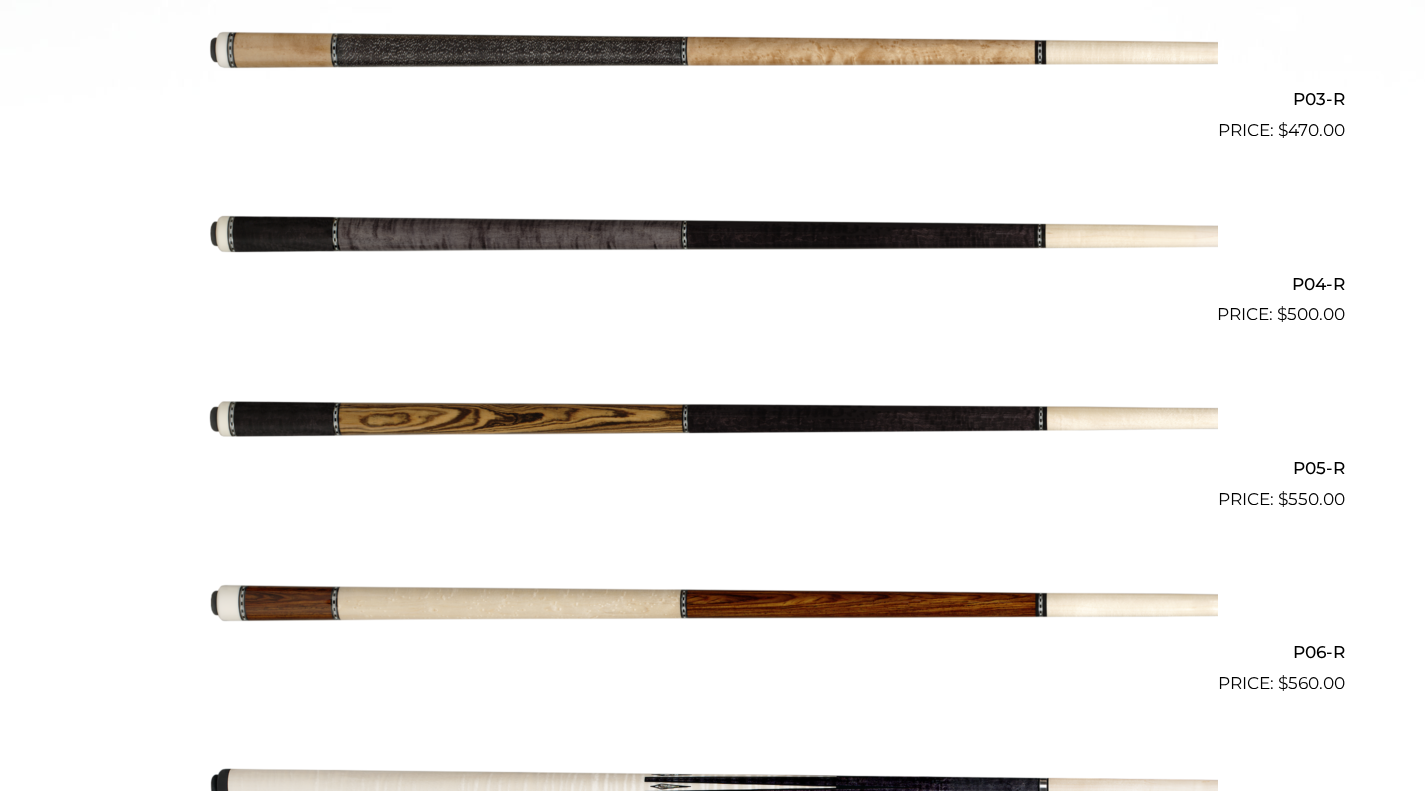 scroll, scrollTop: 1045, scrollLeft: 0, axis: vertical 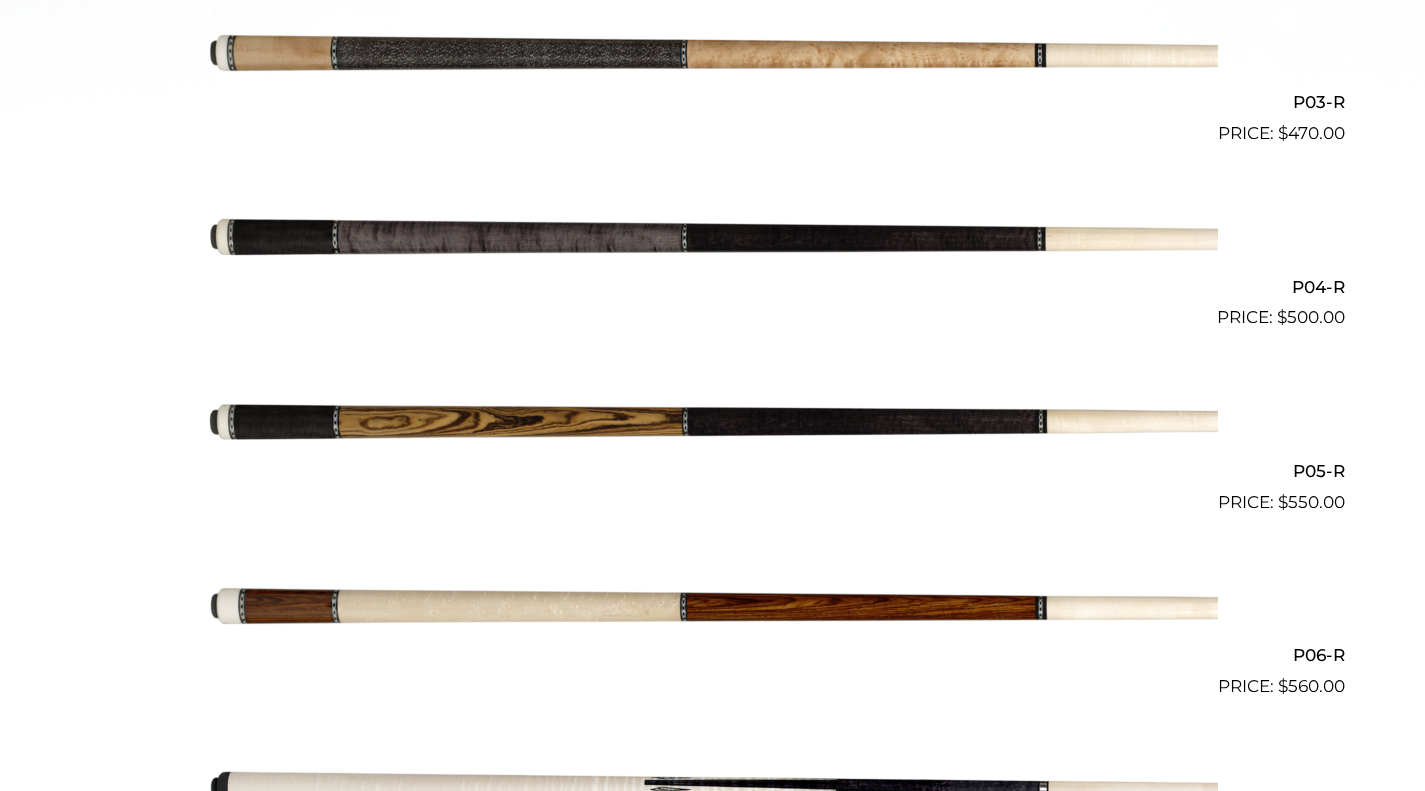 click at bounding box center (713, 239) 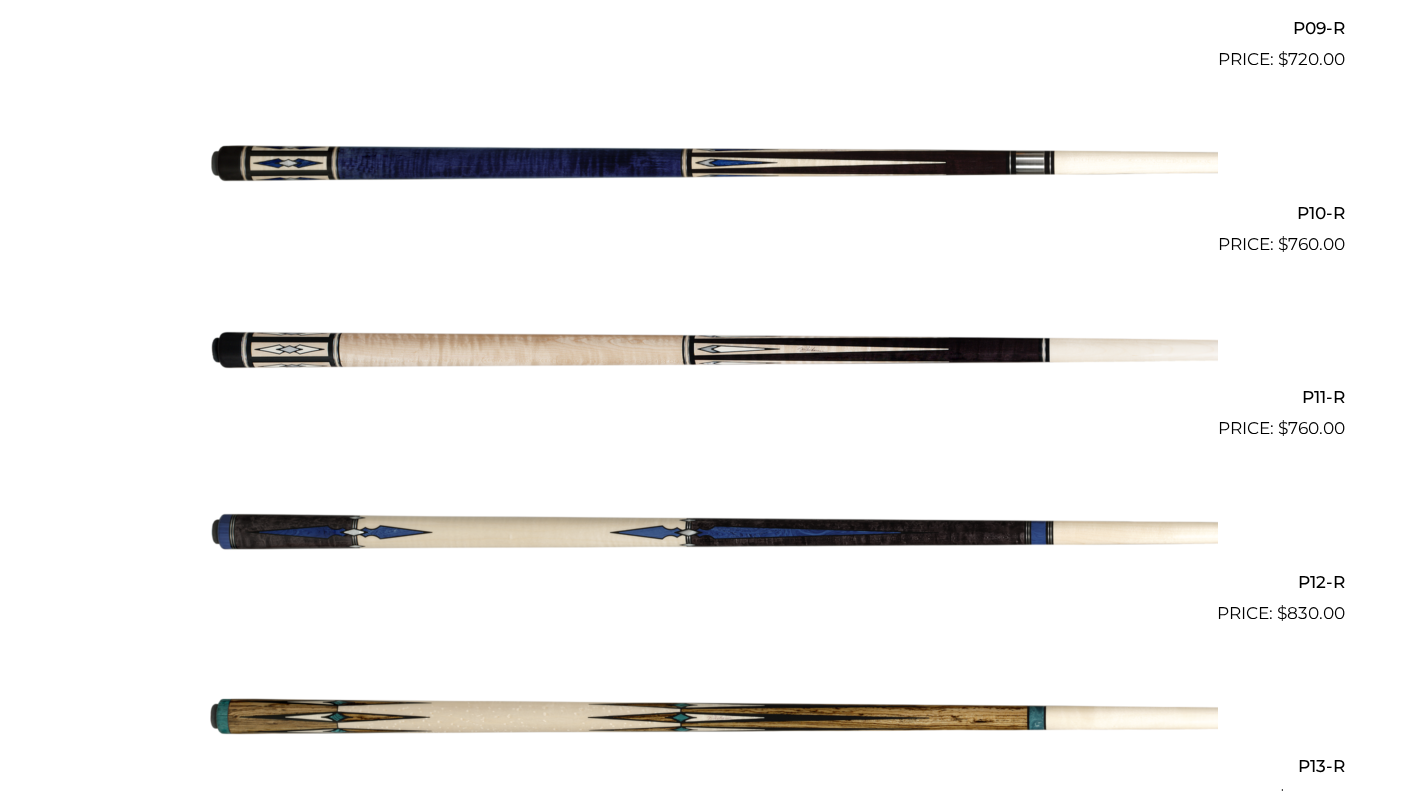 scroll, scrollTop: 2226, scrollLeft: 0, axis: vertical 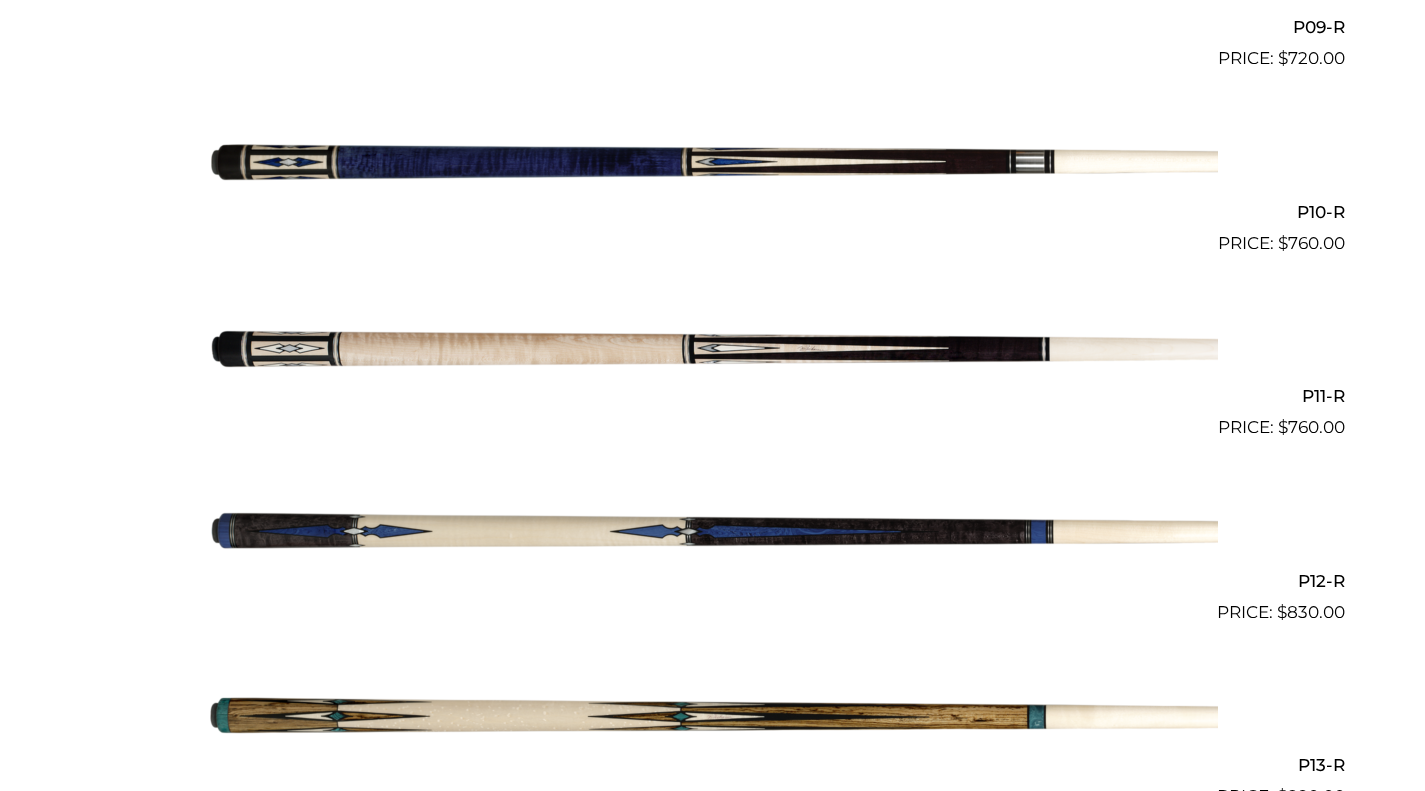 click at bounding box center (713, 533) 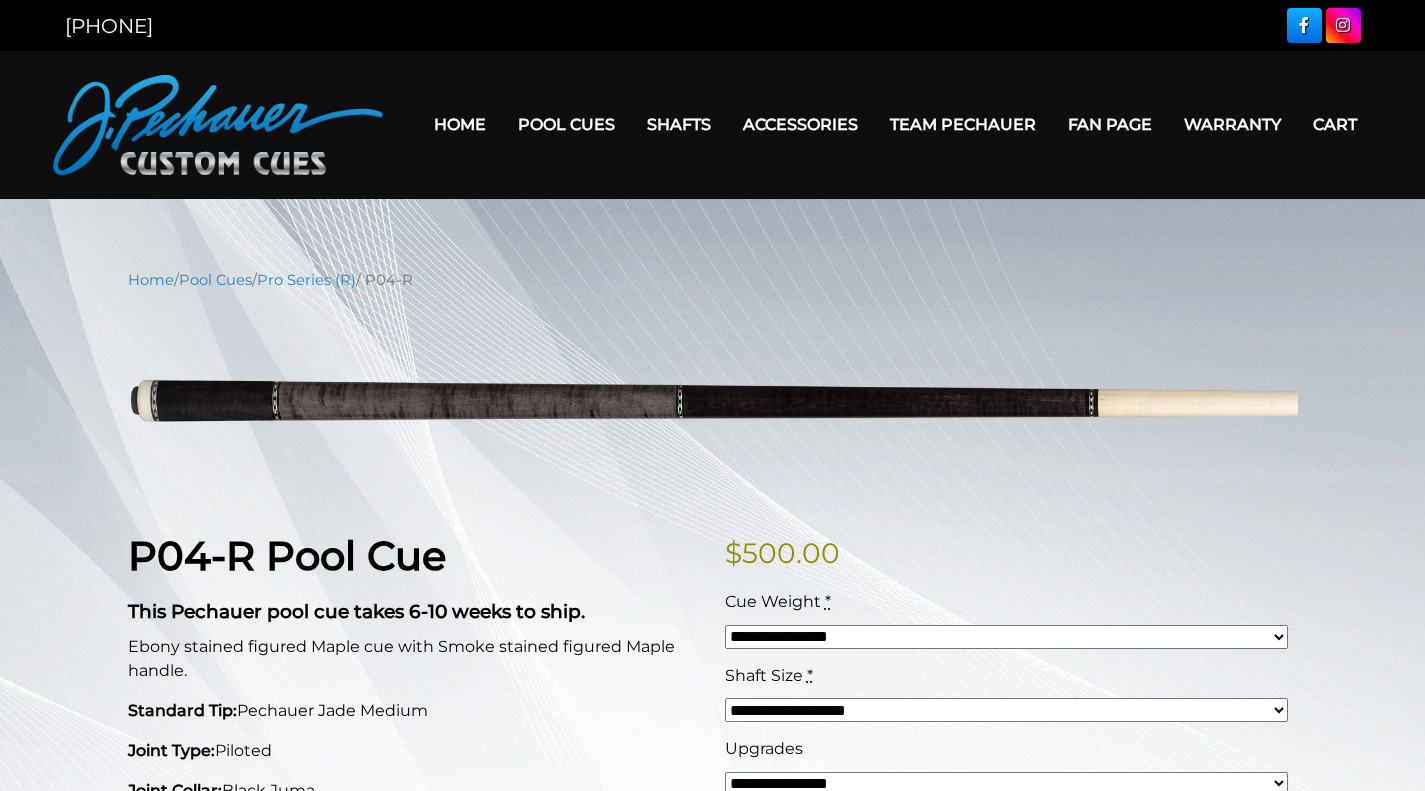 scroll, scrollTop: 0, scrollLeft: 0, axis: both 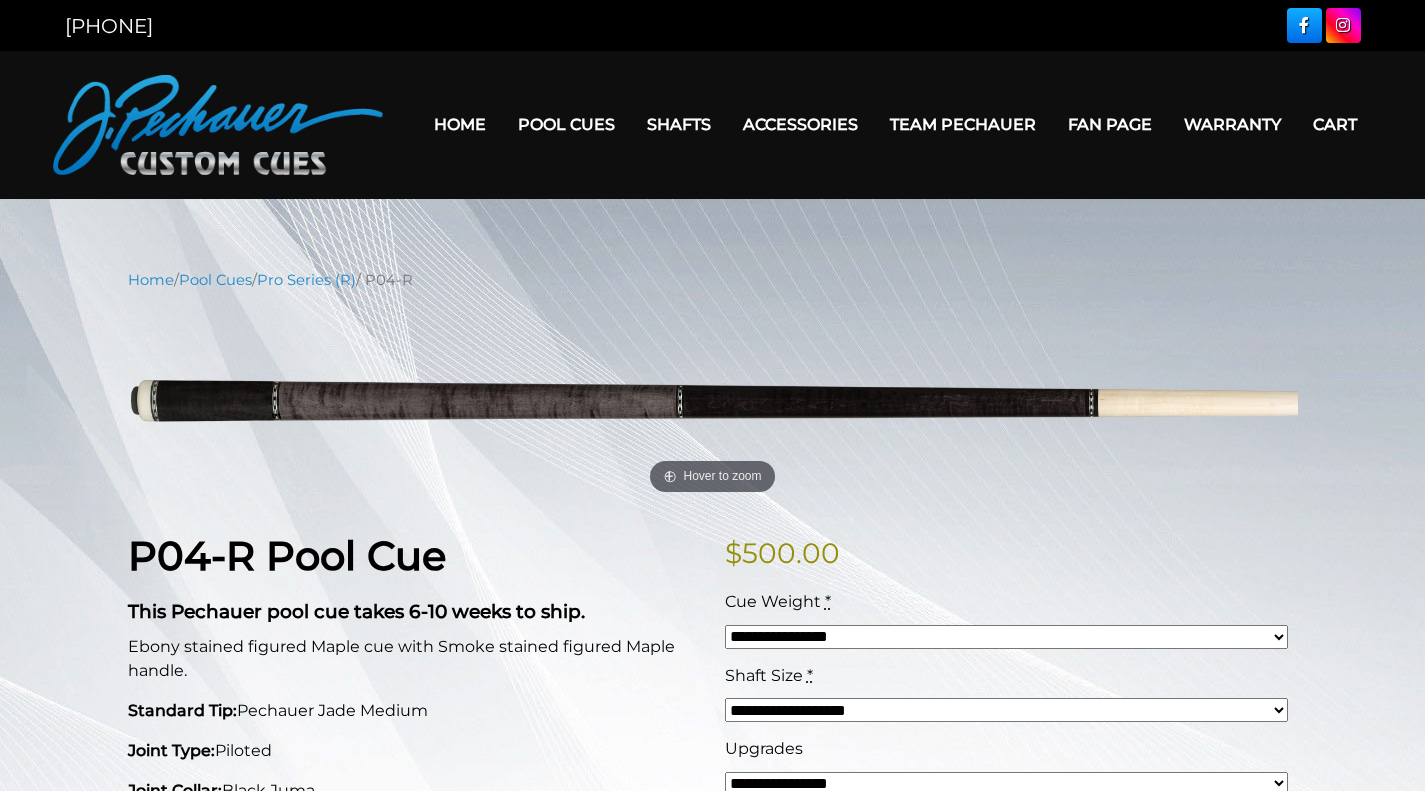 click on "**********" at bounding box center [712, 974] 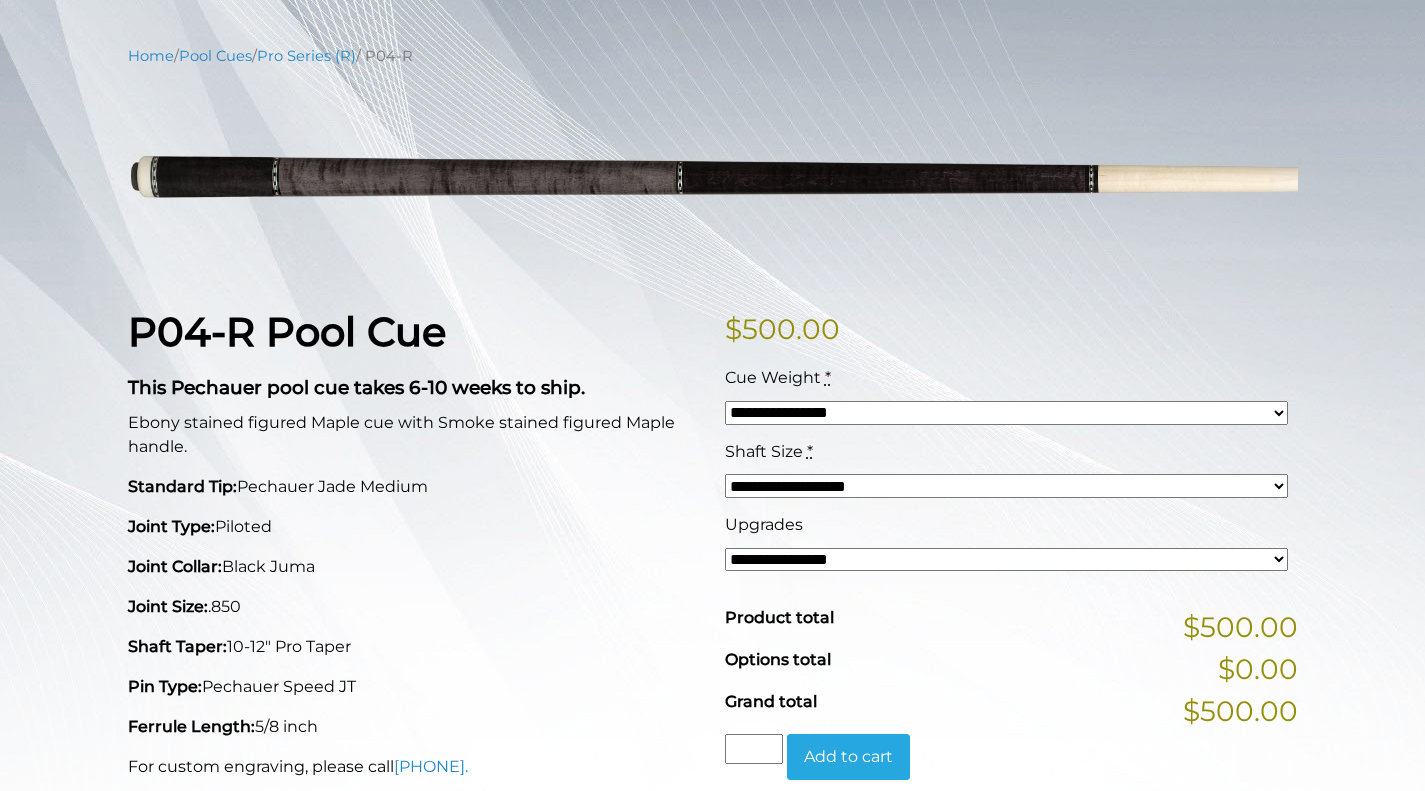 scroll, scrollTop: 225, scrollLeft: 0, axis: vertical 